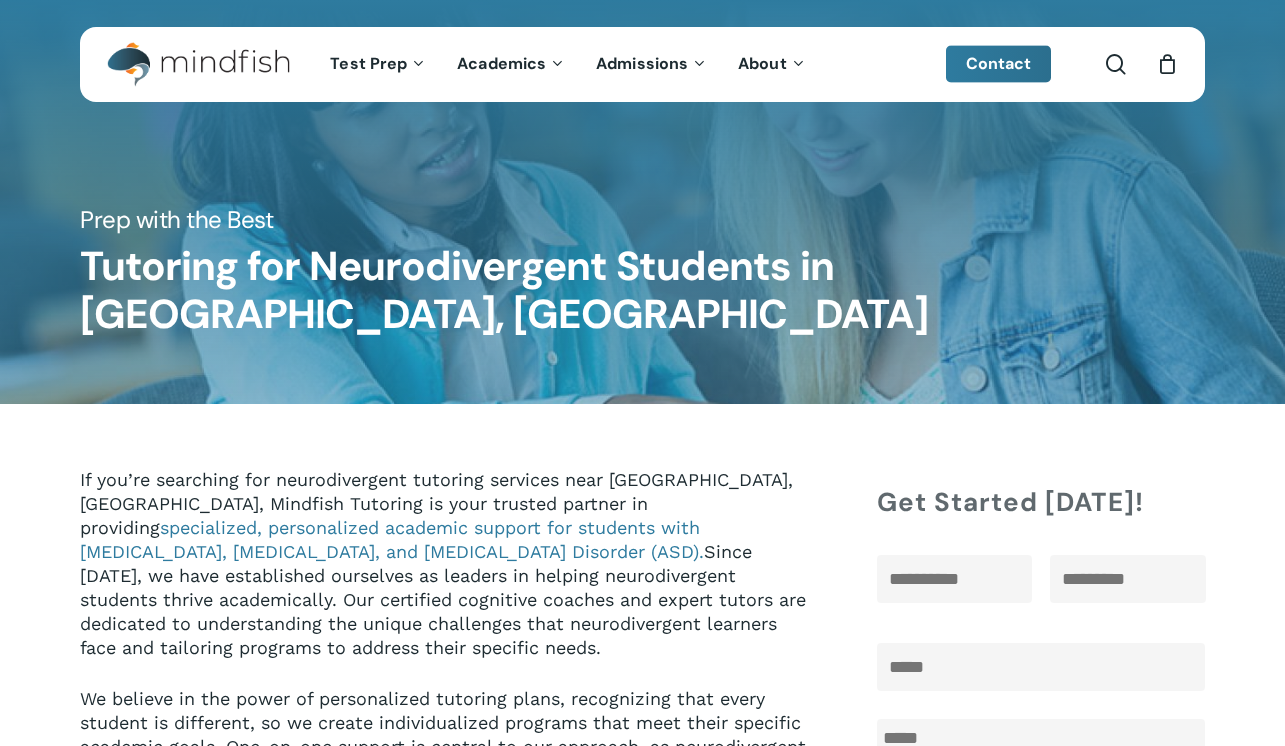 scroll, scrollTop: 0, scrollLeft: 0, axis: both 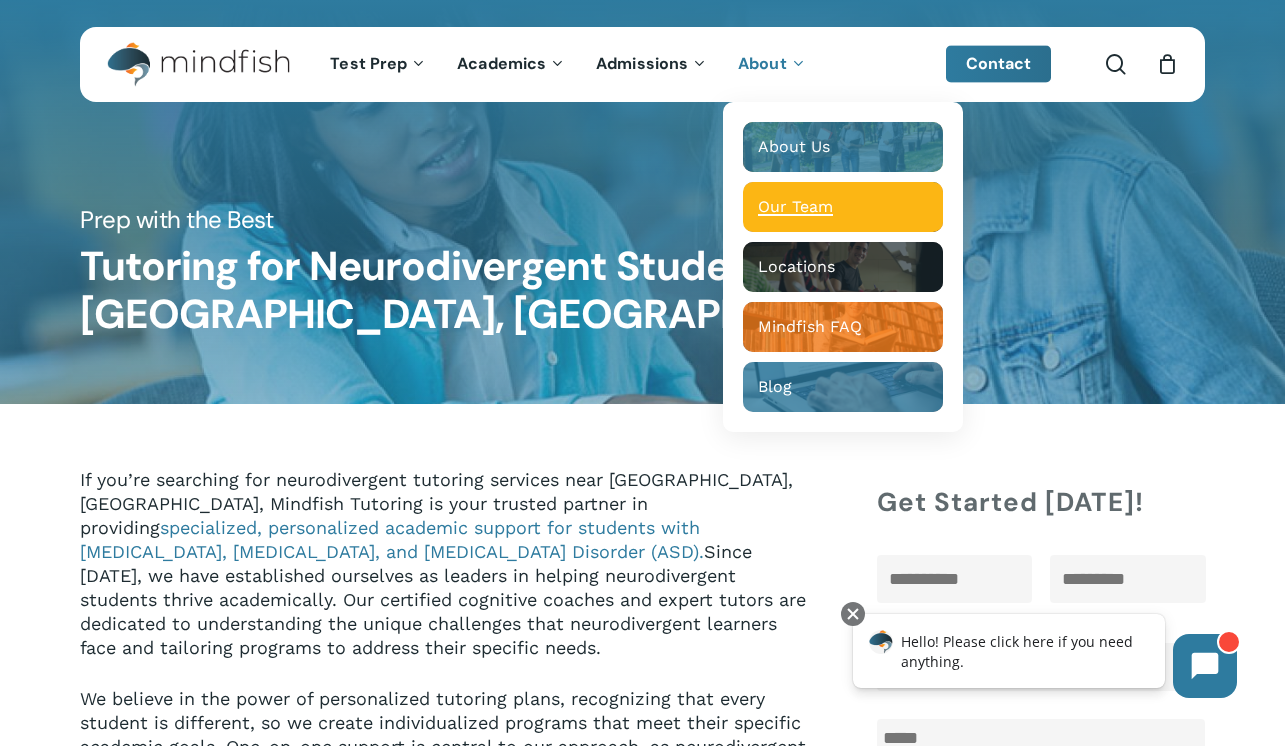 click on "Our Team" at bounding box center [795, 206] 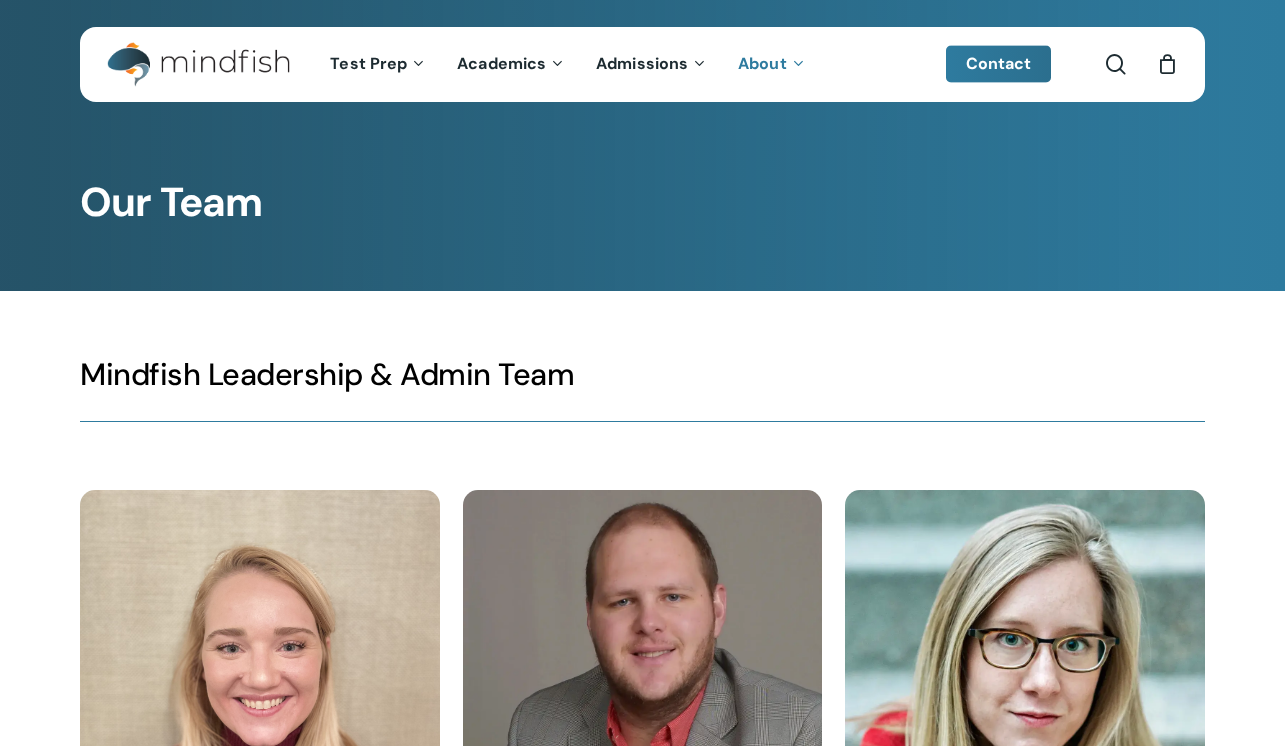 scroll, scrollTop: 0, scrollLeft: 0, axis: both 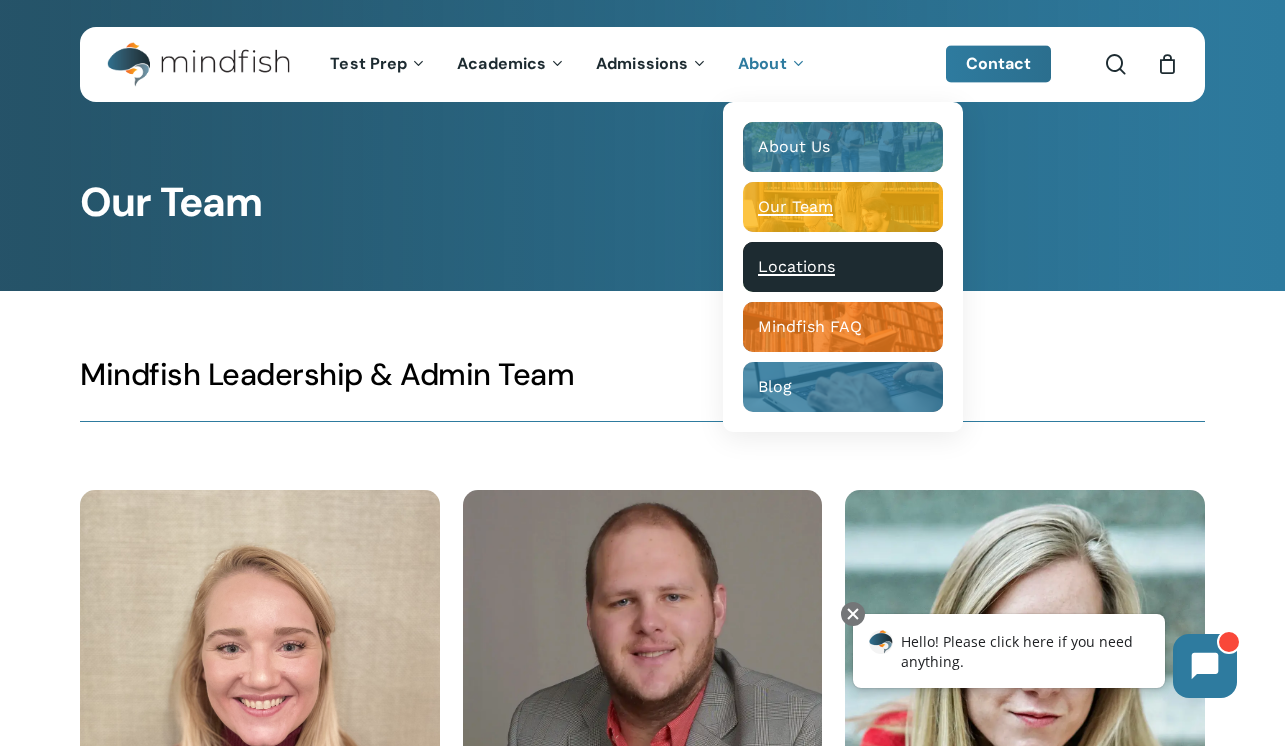 click on "Locations" at bounding box center (796, 266) 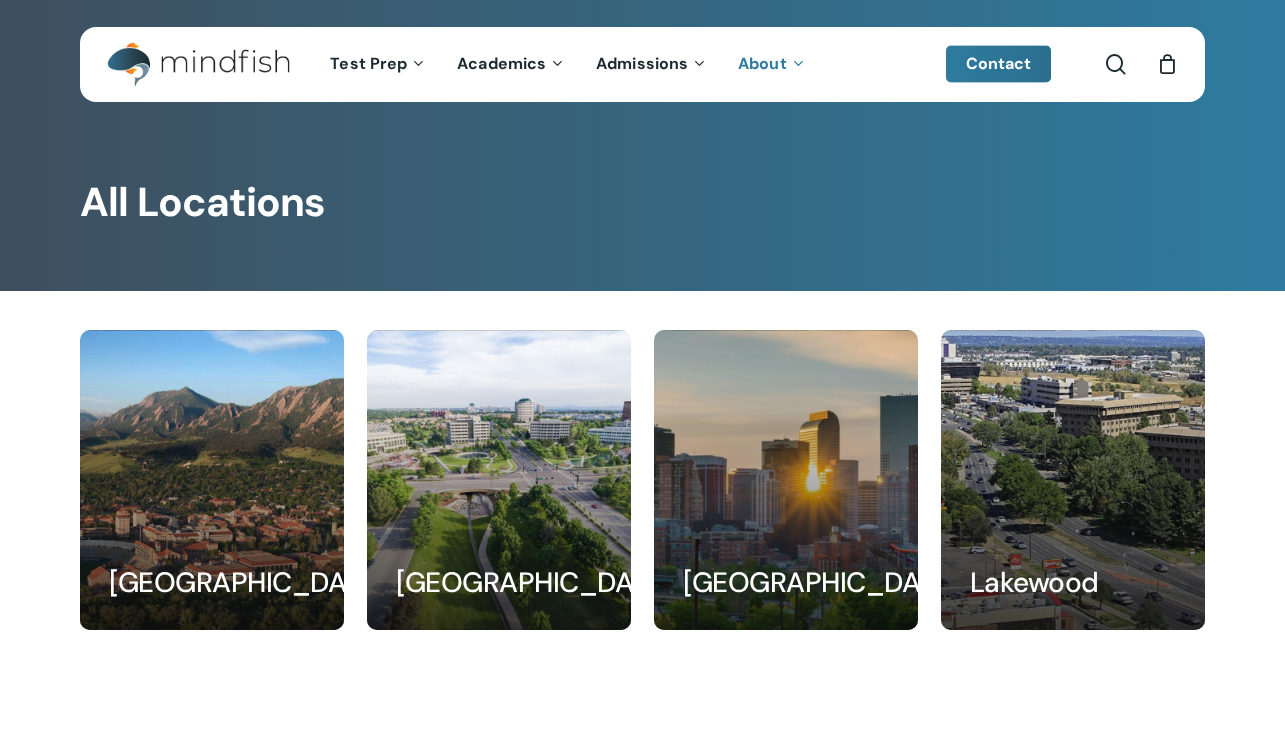 scroll, scrollTop: 0, scrollLeft: 0, axis: both 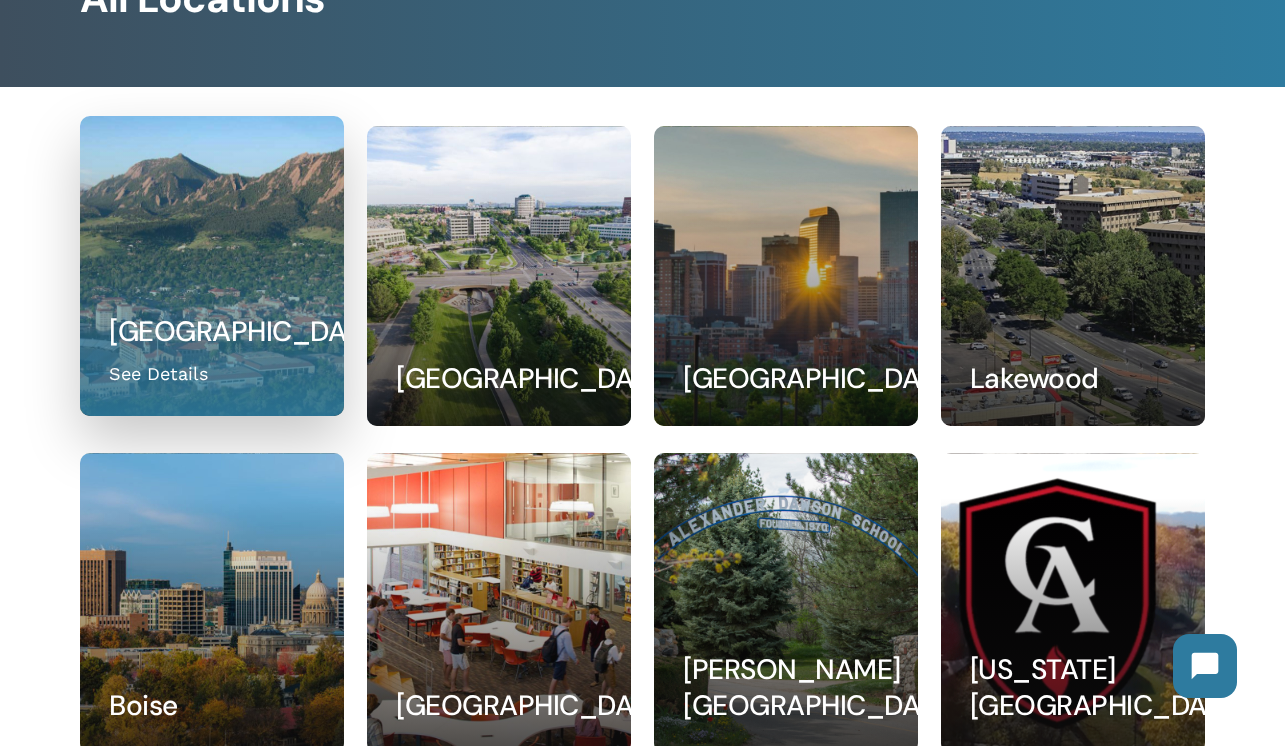 click at bounding box center [212, 266] 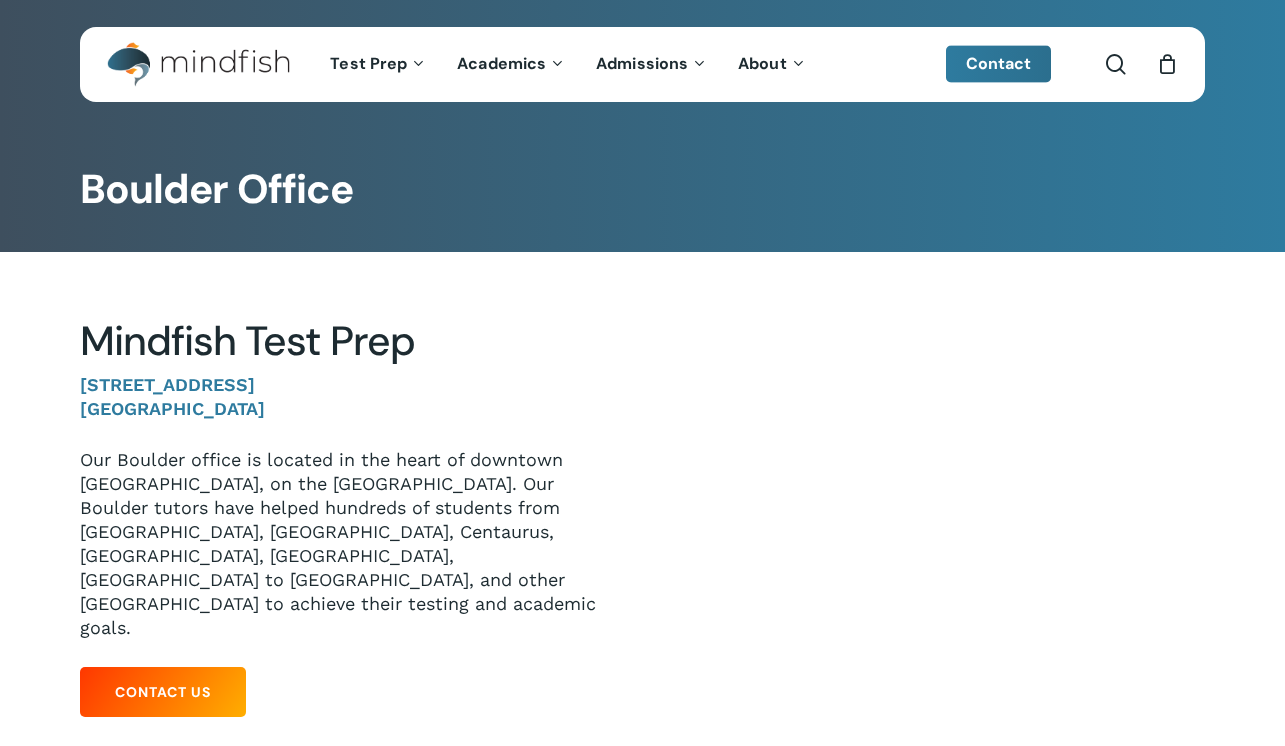 scroll, scrollTop: 0, scrollLeft: 0, axis: both 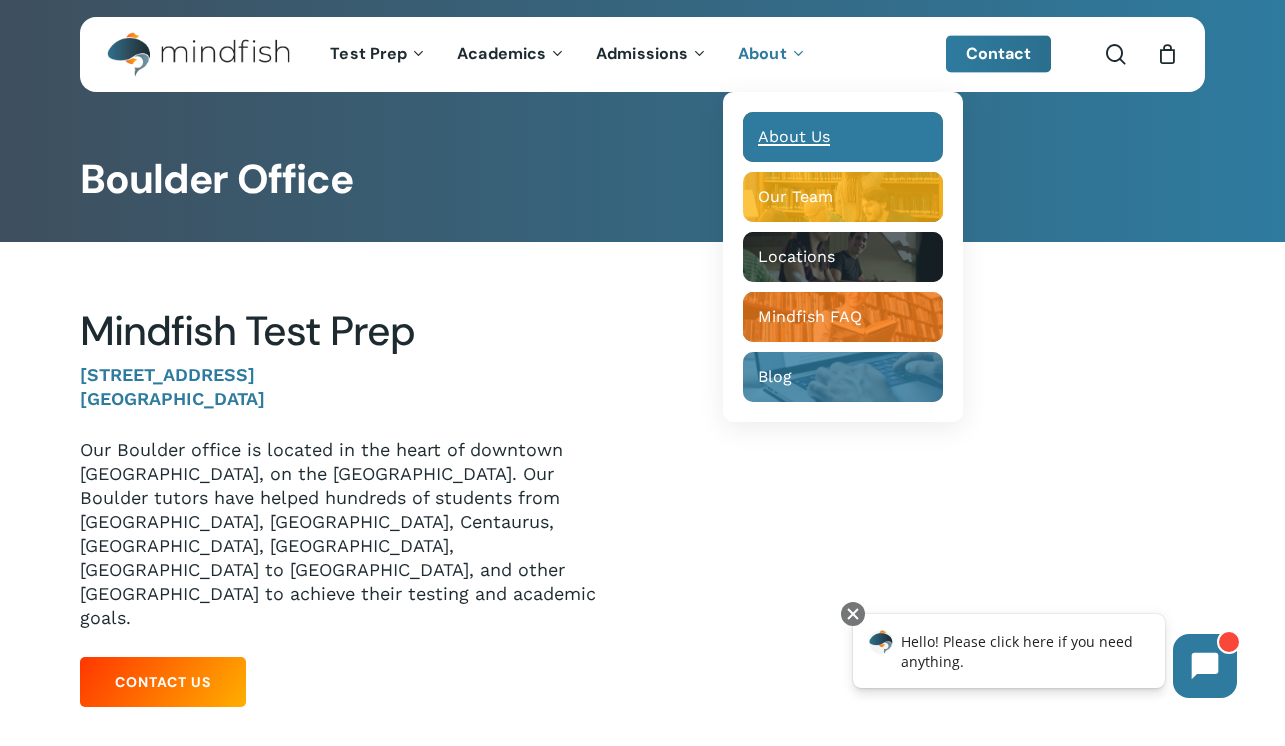 click on "About Us" at bounding box center [794, 136] 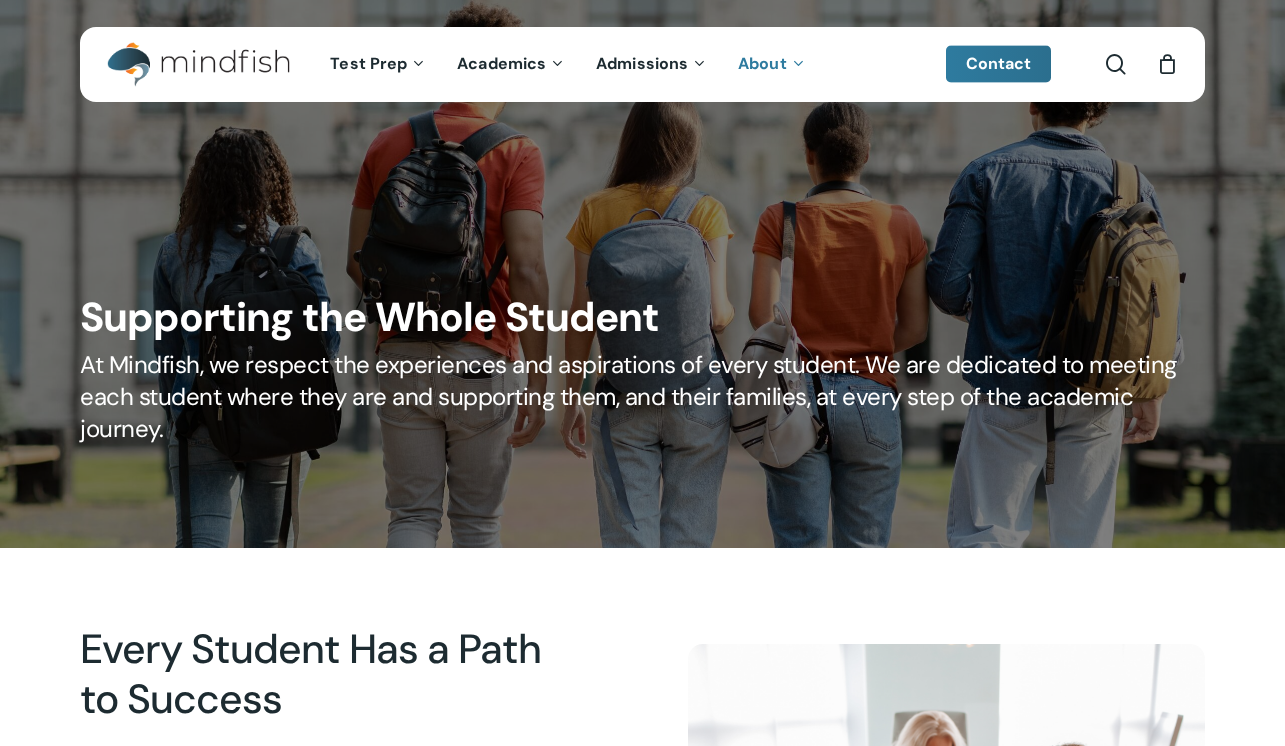 scroll, scrollTop: 0, scrollLeft: 0, axis: both 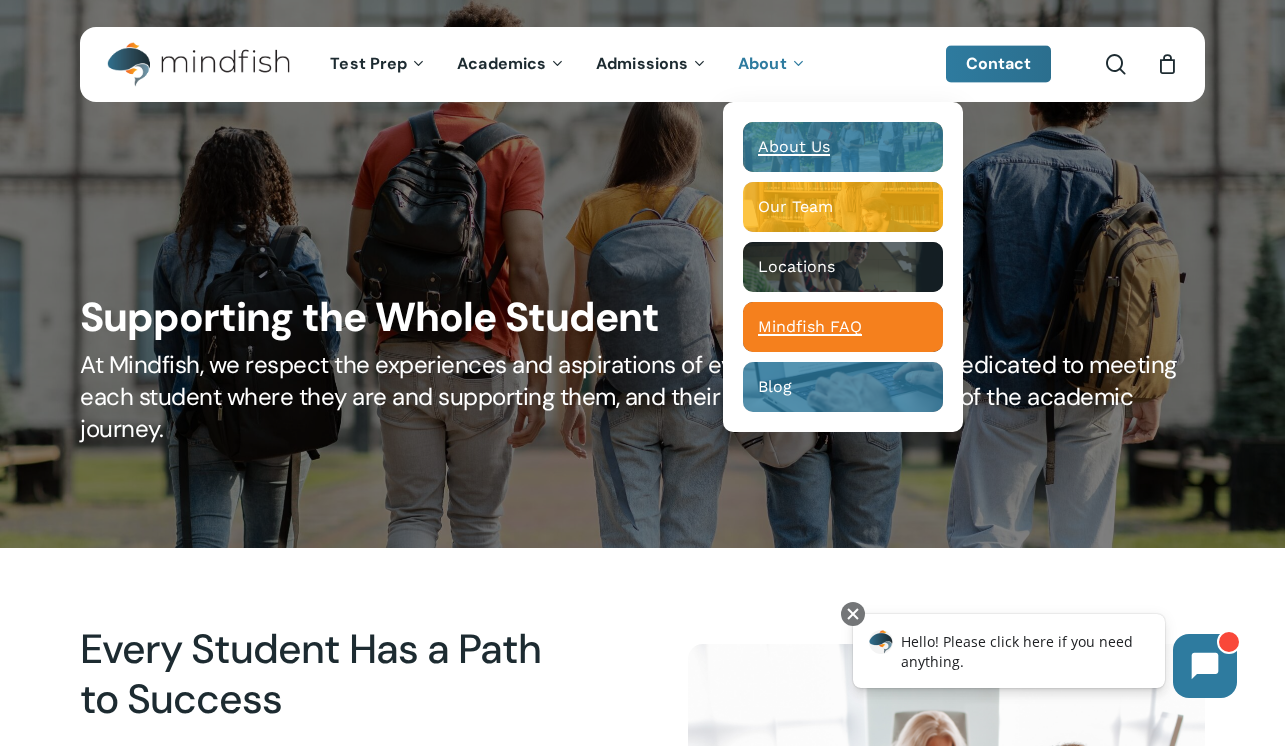 click on "Mindfish FAQ" at bounding box center (843, 327) 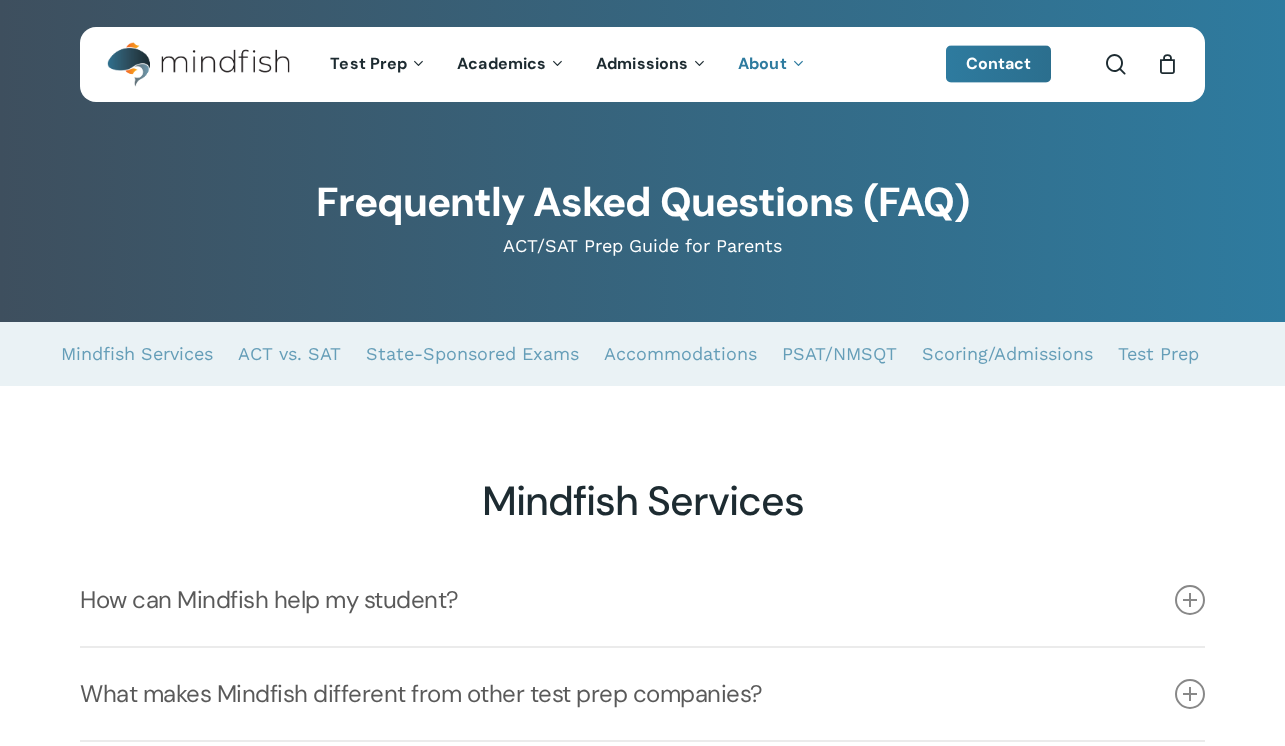 scroll, scrollTop: 0, scrollLeft: 0, axis: both 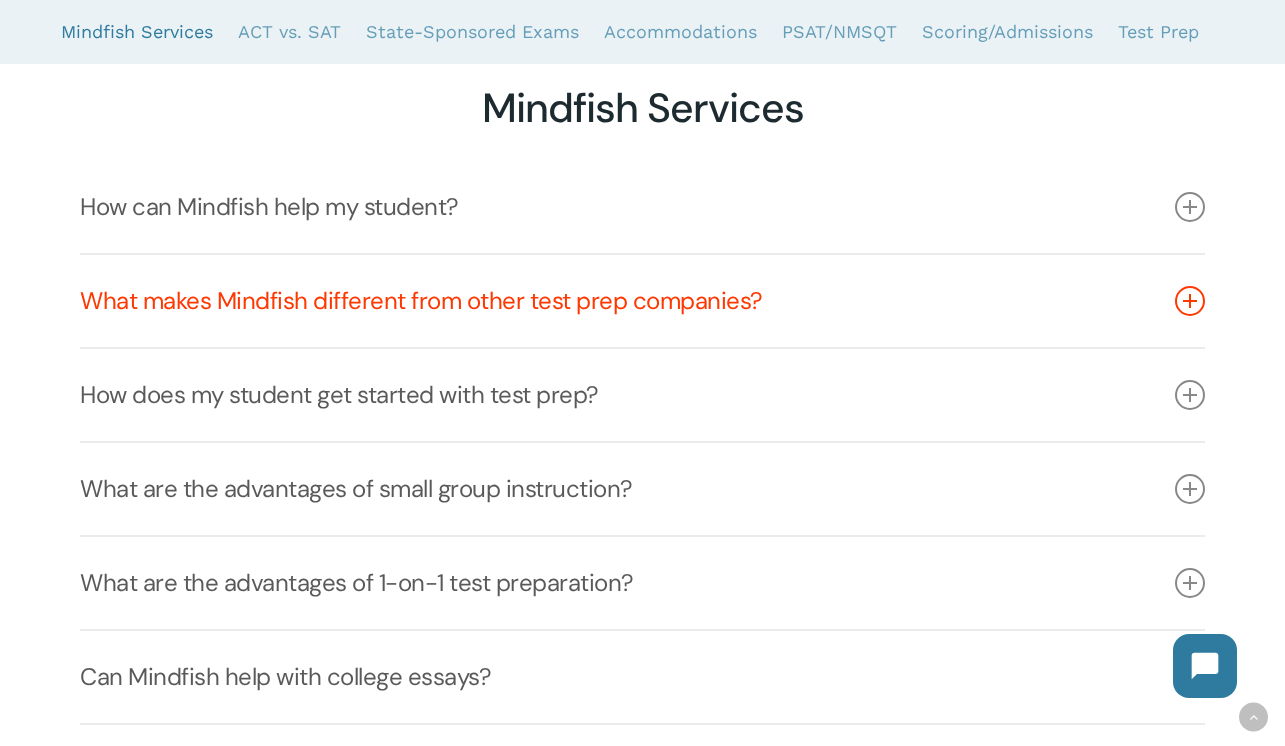 click at bounding box center [1190, 301] 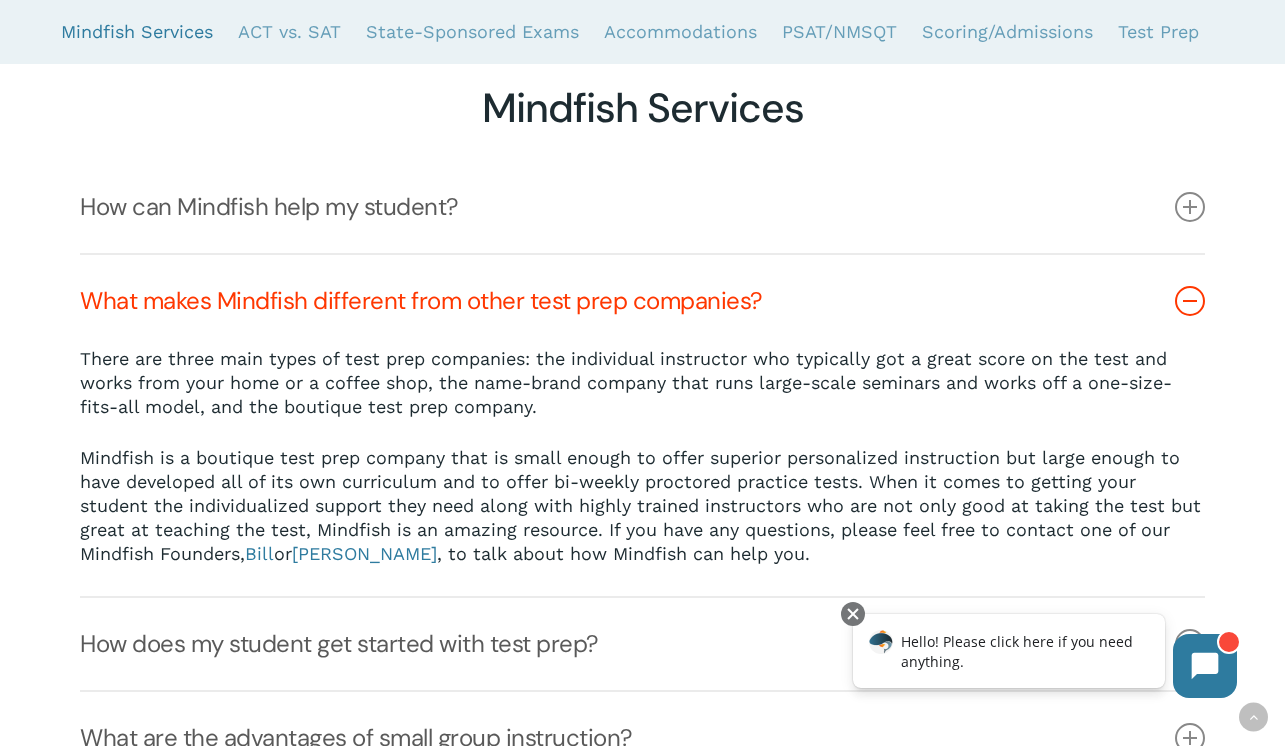 click at bounding box center [1190, 301] 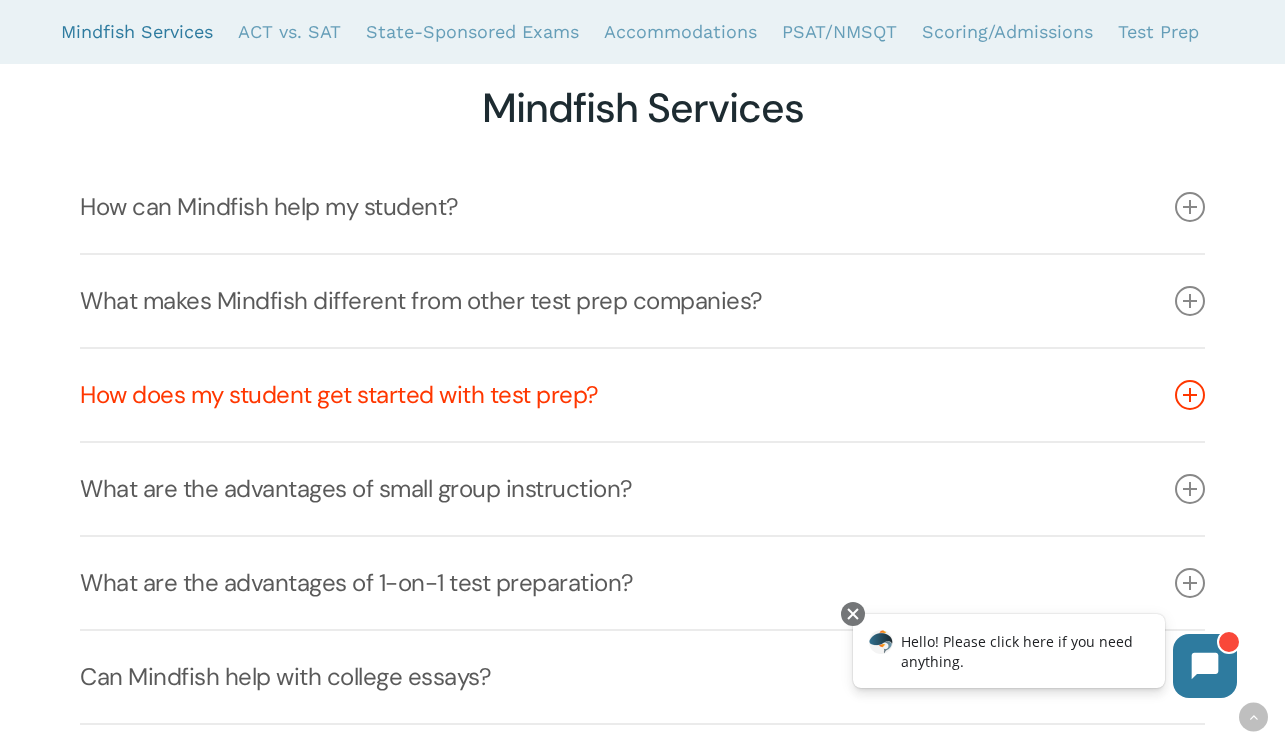 click on "How does my student get started with test prep?" at bounding box center [642, 395] 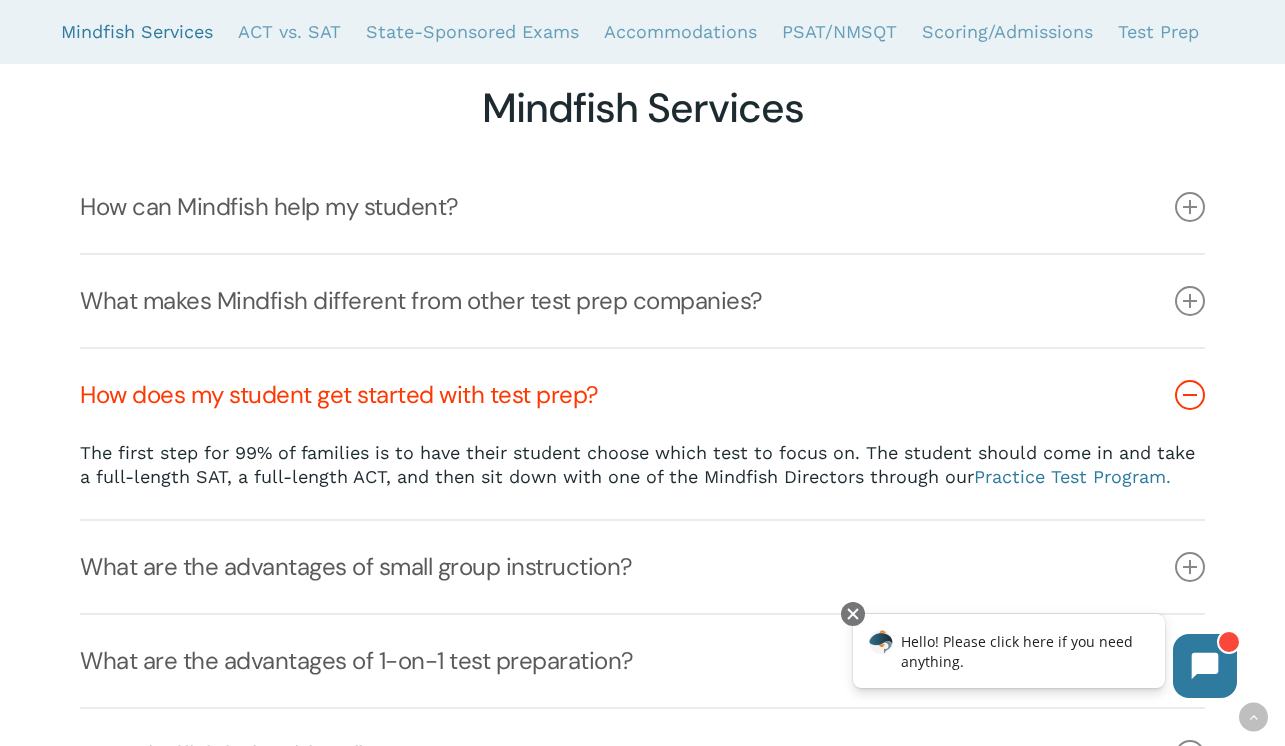 click at bounding box center [1190, 395] 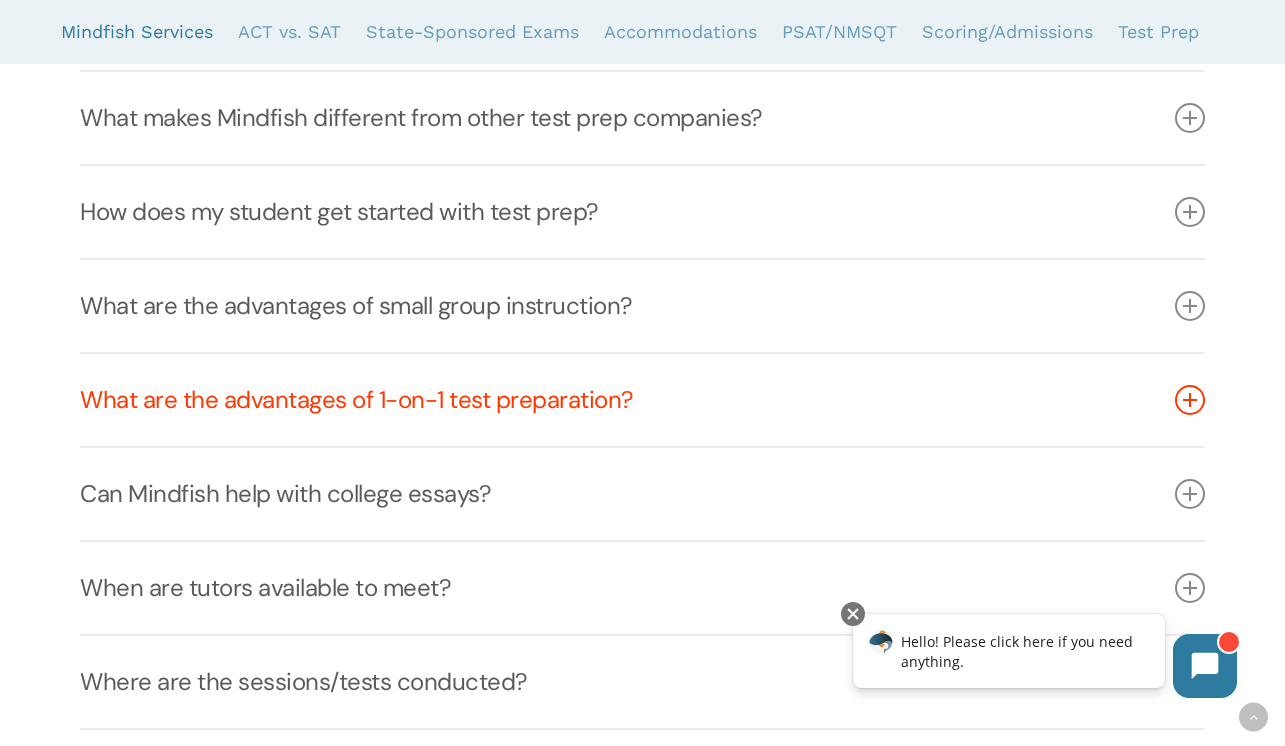 scroll, scrollTop: 579, scrollLeft: 0, axis: vertical 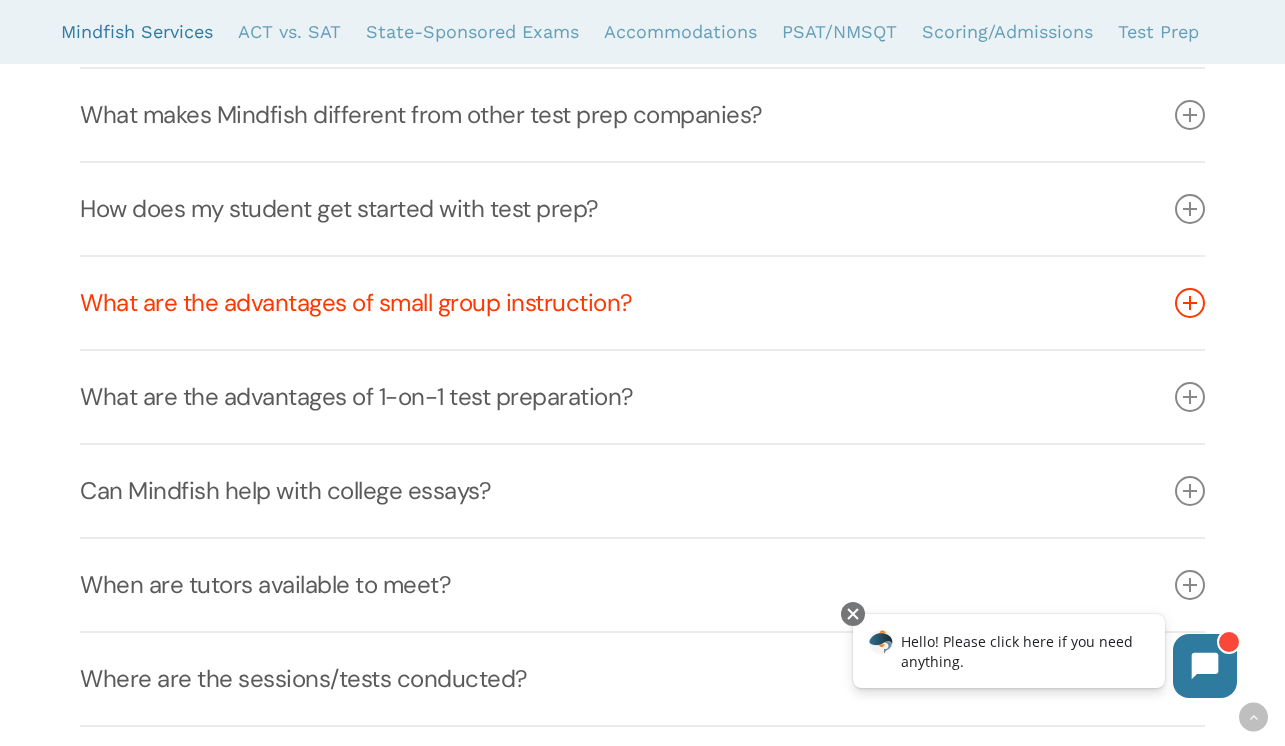 click at bounding box center [1190, 303] 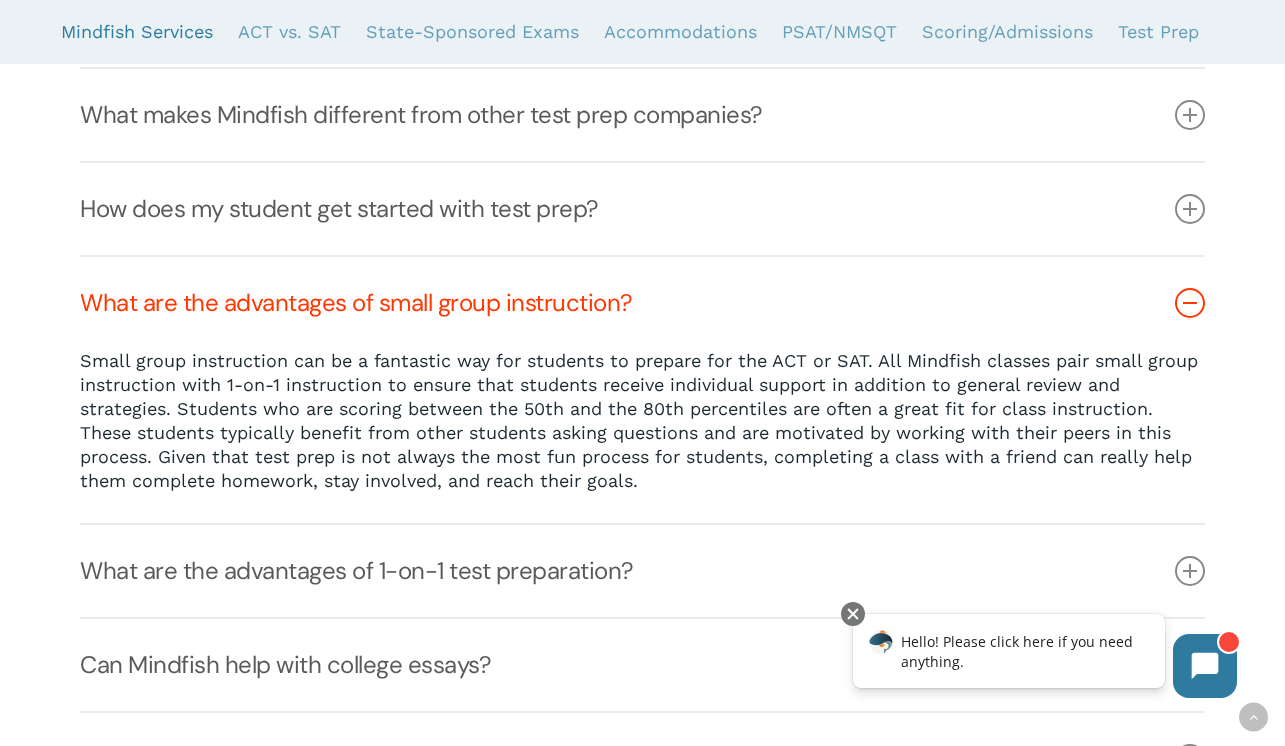 click at bounding box center (1190, 303) 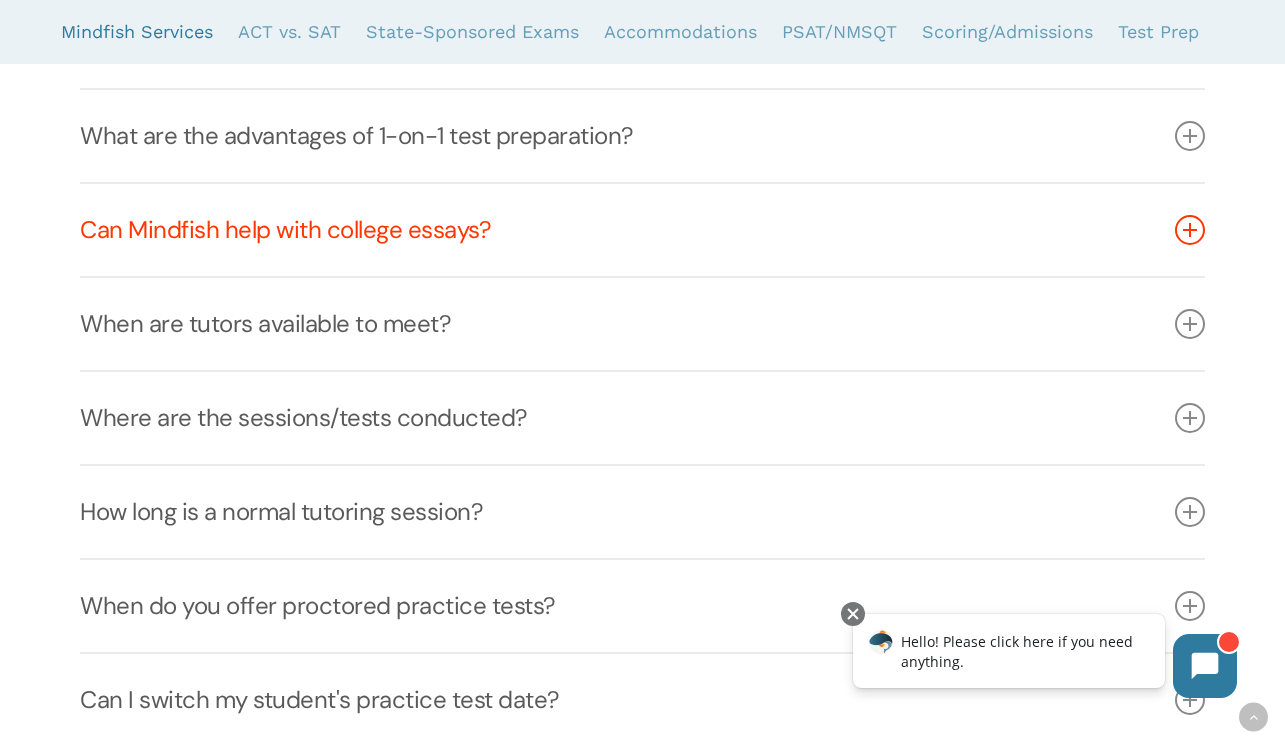 scroll, scrollTop: 847, scrollLeft: 0, axis: vertical 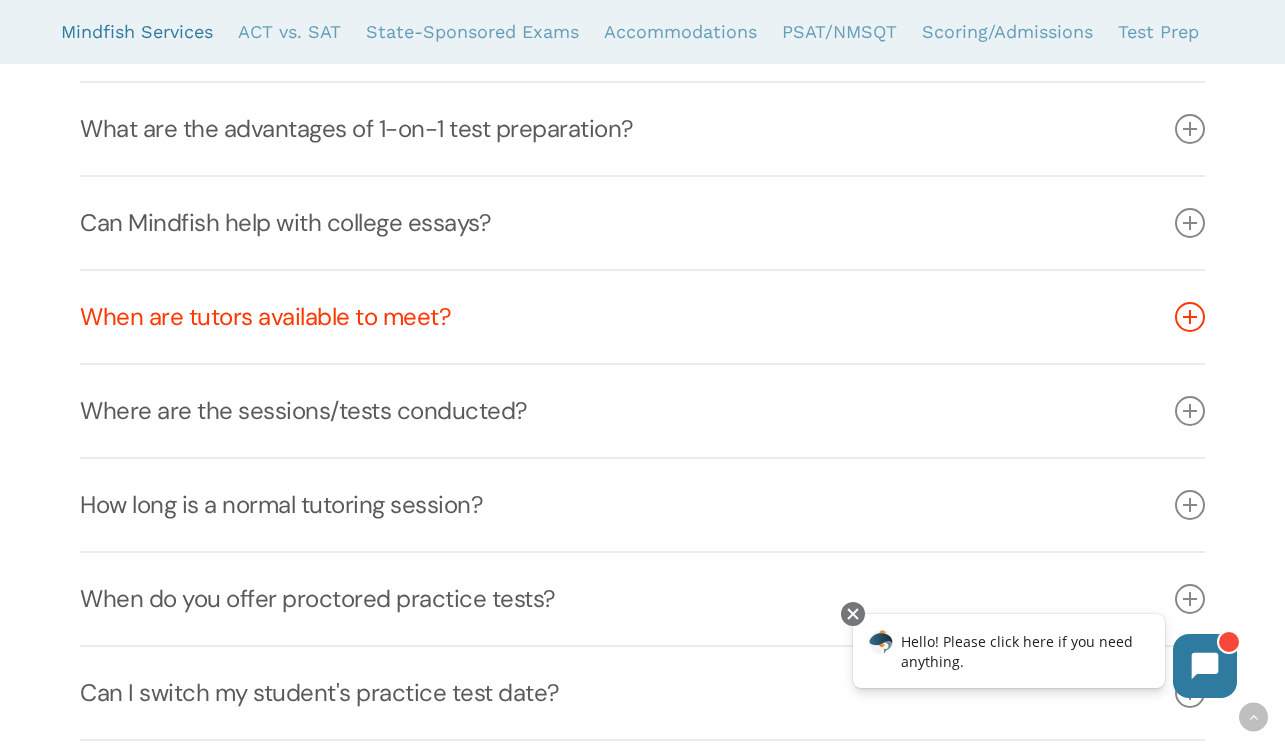 click at bounding box center (1190, 317) 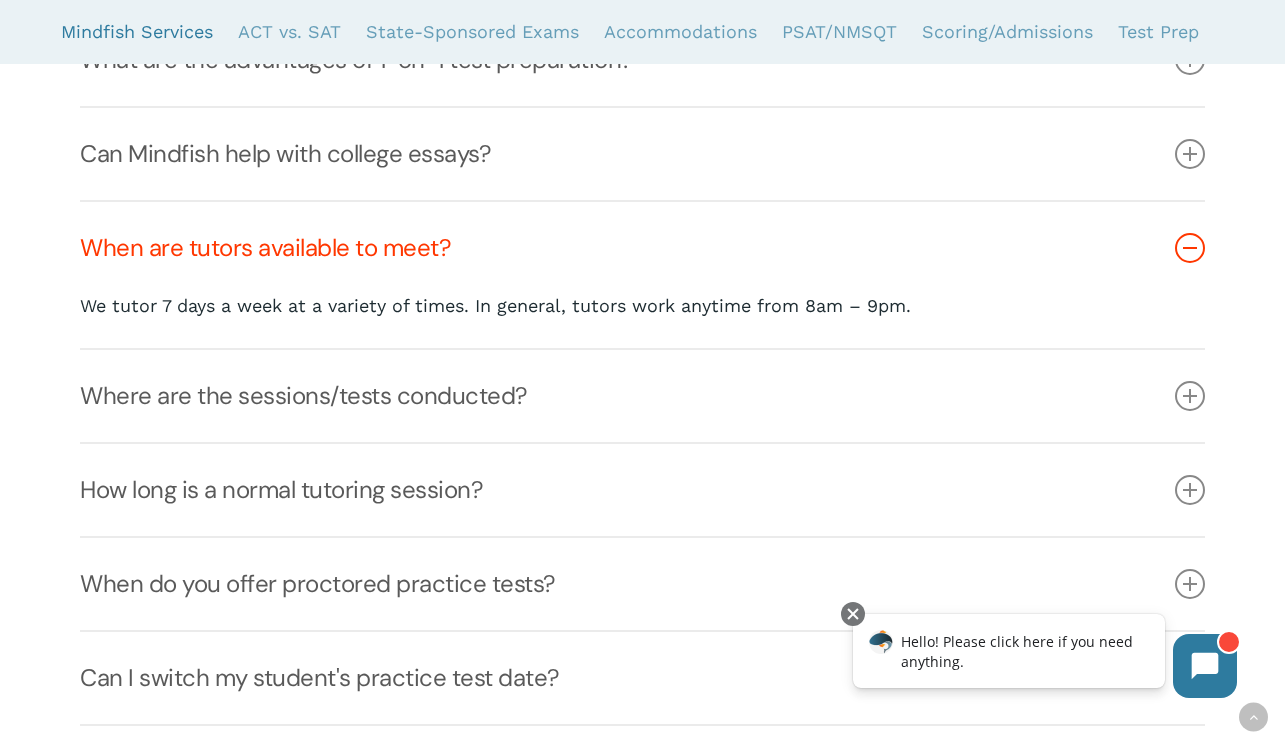 scroll, scrollTop: 926, scrollLeft: 0, axis: vertical 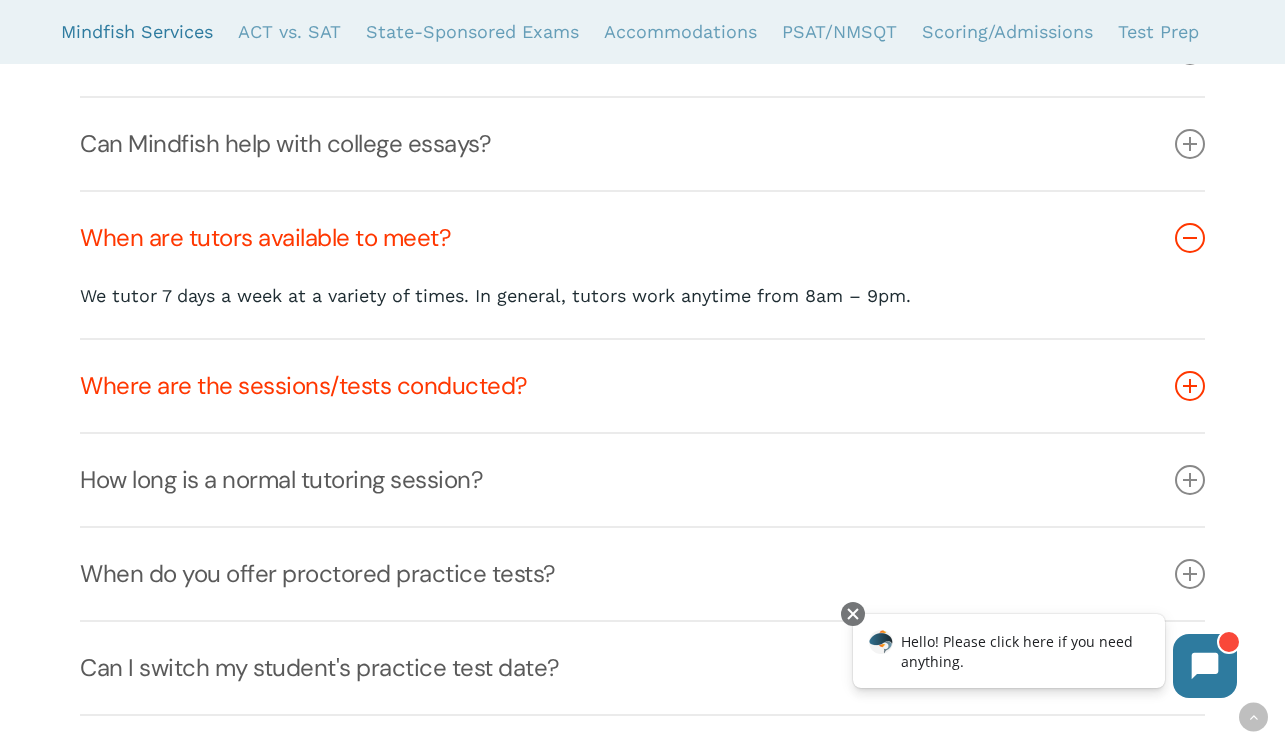 click at bounding box center [1190, 386] 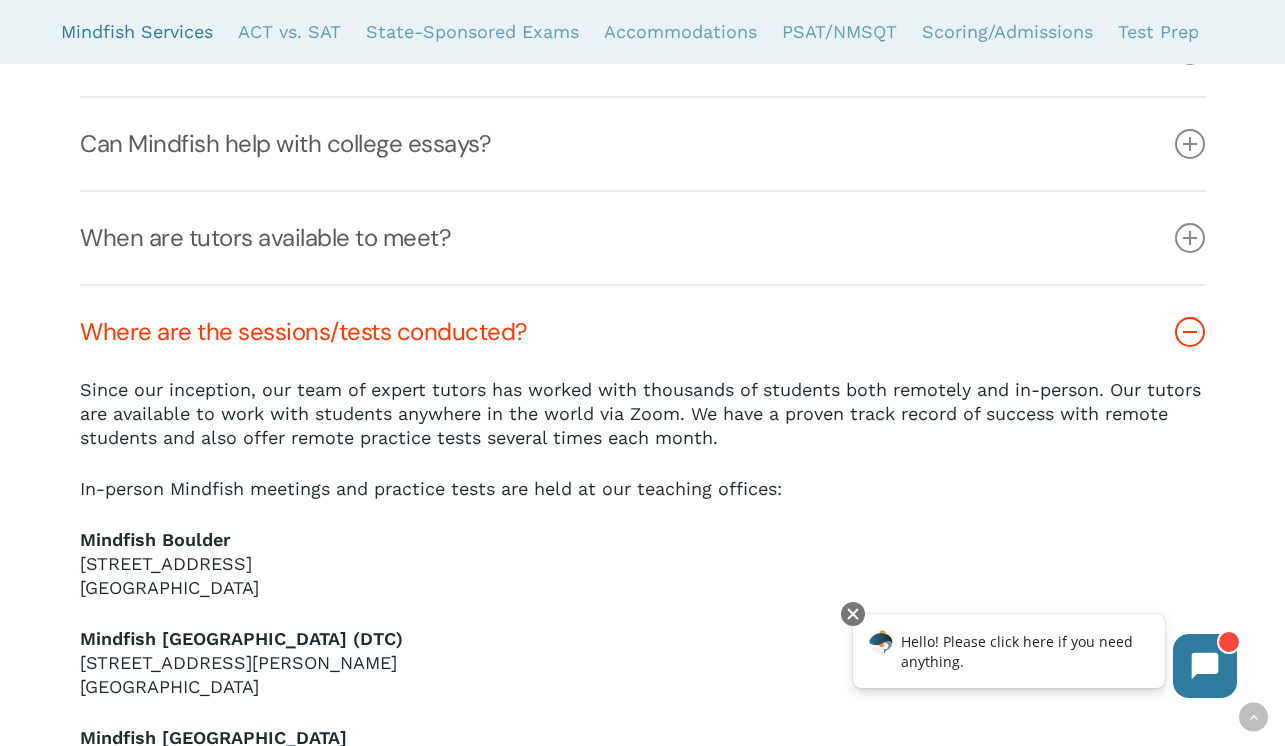 click at bounding box center (1190, 332) 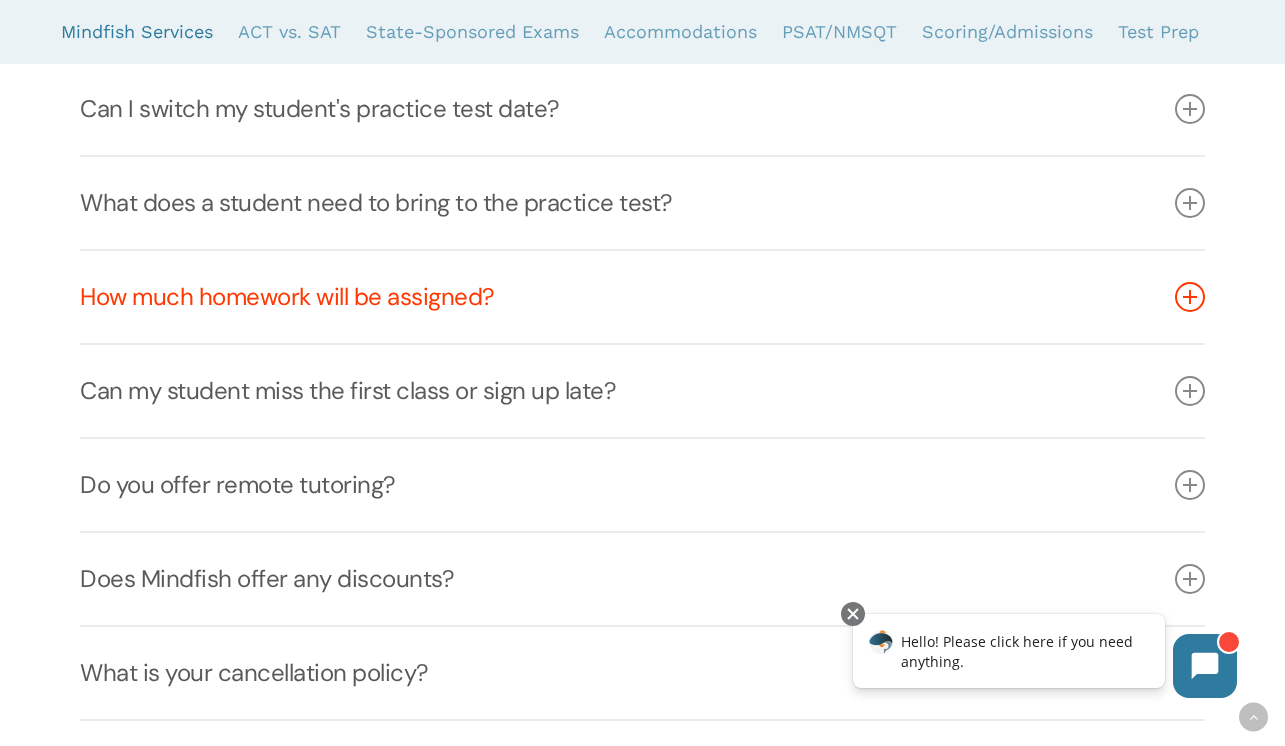 scroll, scrollTop: 1444, scrollLeft: 0, axis: vertical 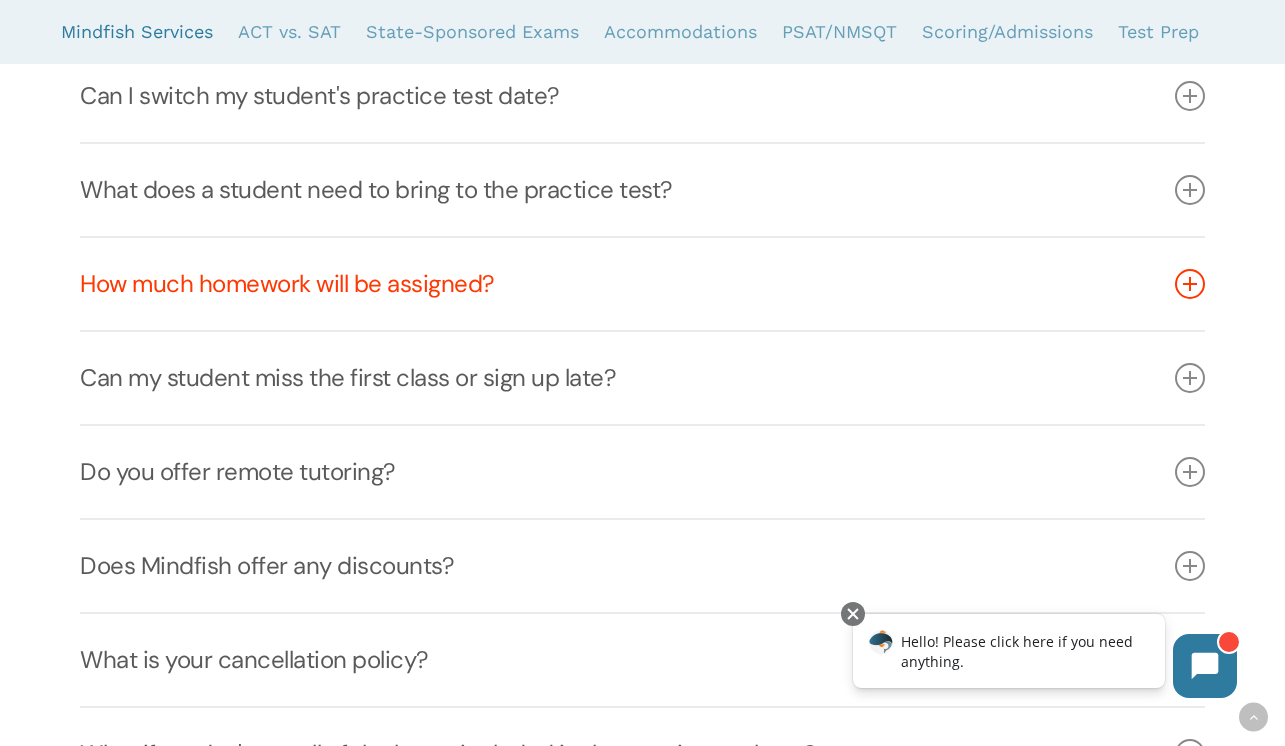 click at bounding box center [1190, 284] 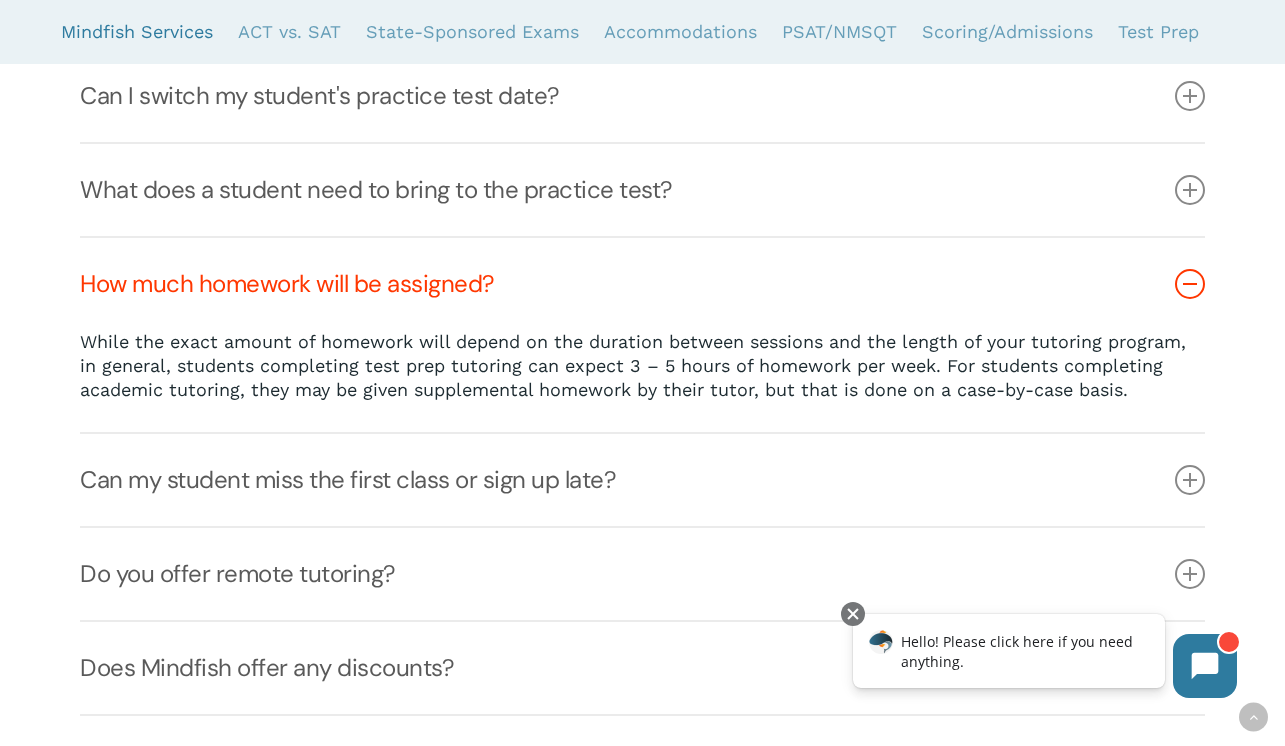 click at bounding box center [1190, 284] 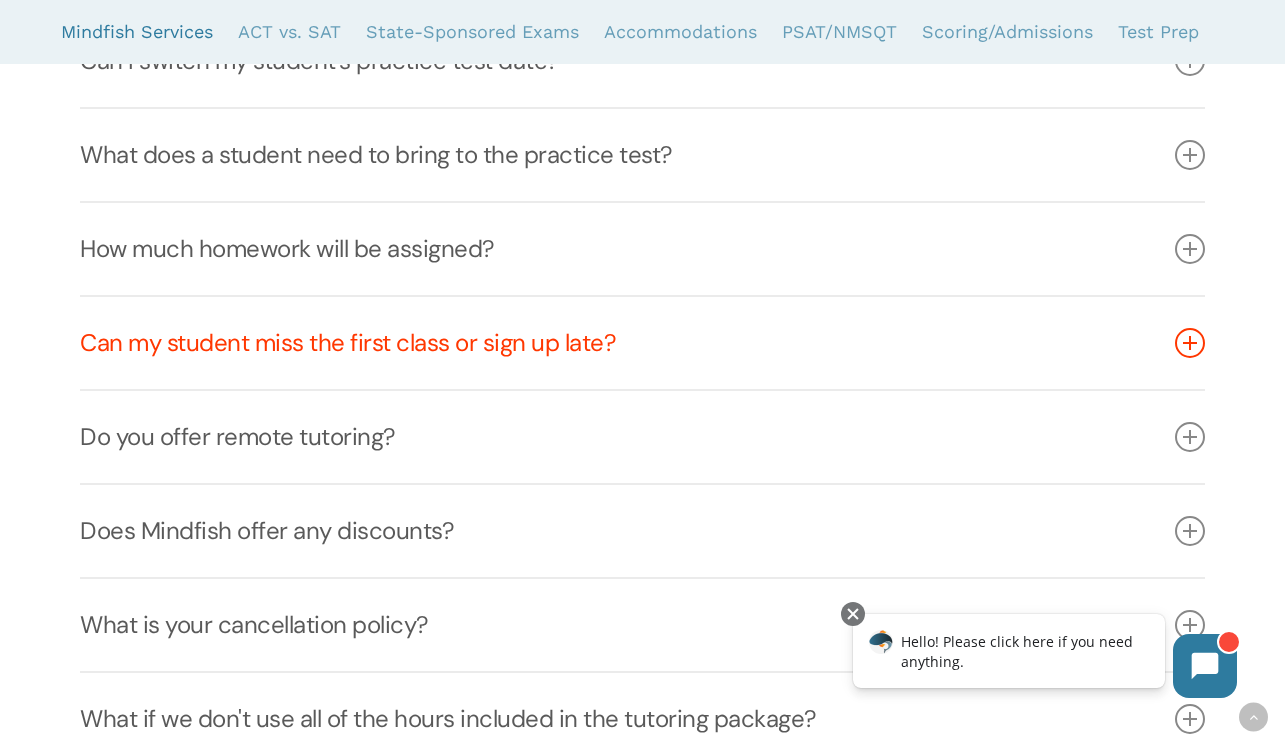 scroll, scrollTop: 1485, scrollLeft: 0, axis: vertical 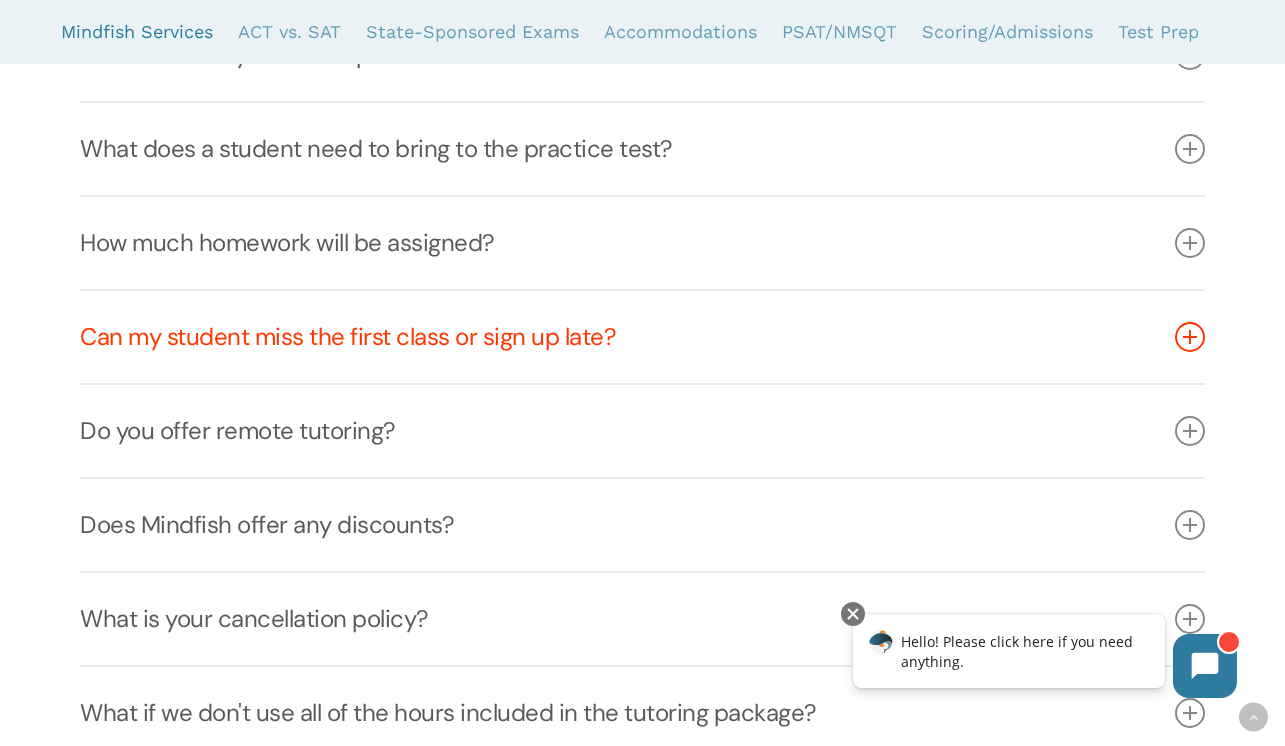 click at bounding box center [1190, 337] 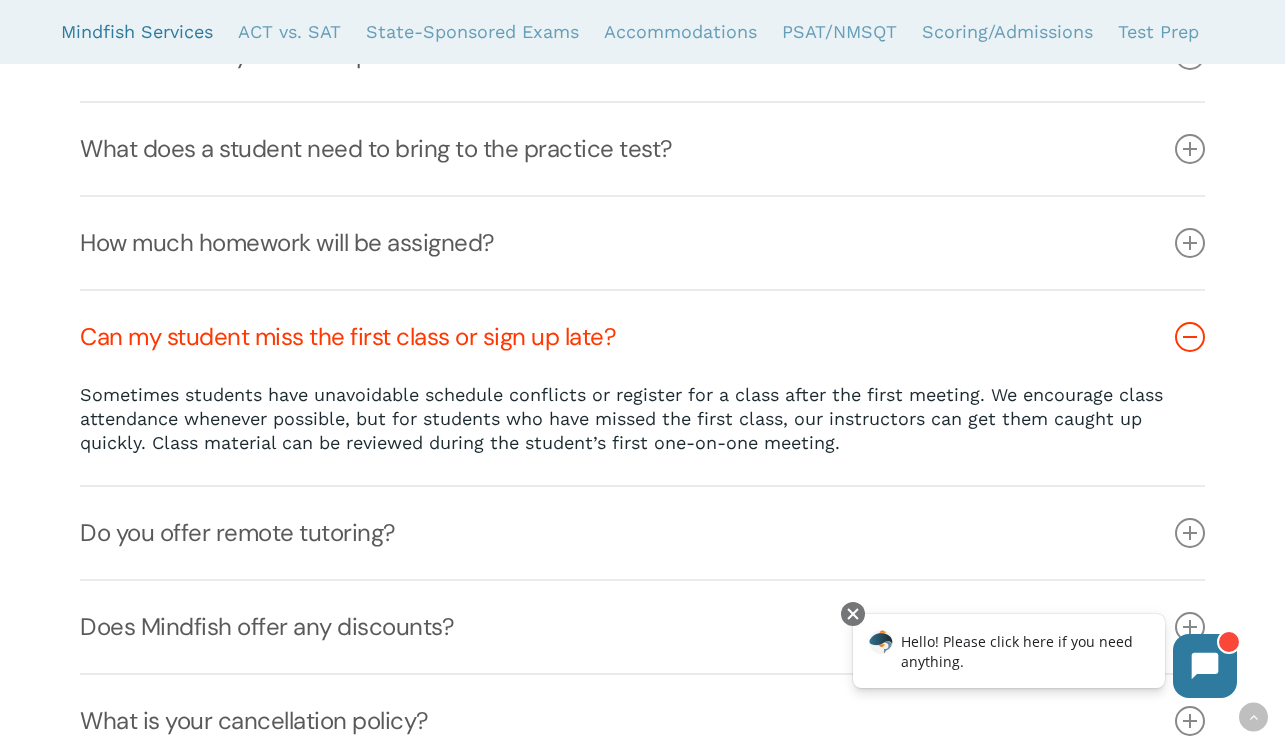 click at bounding box center [1190, 337] 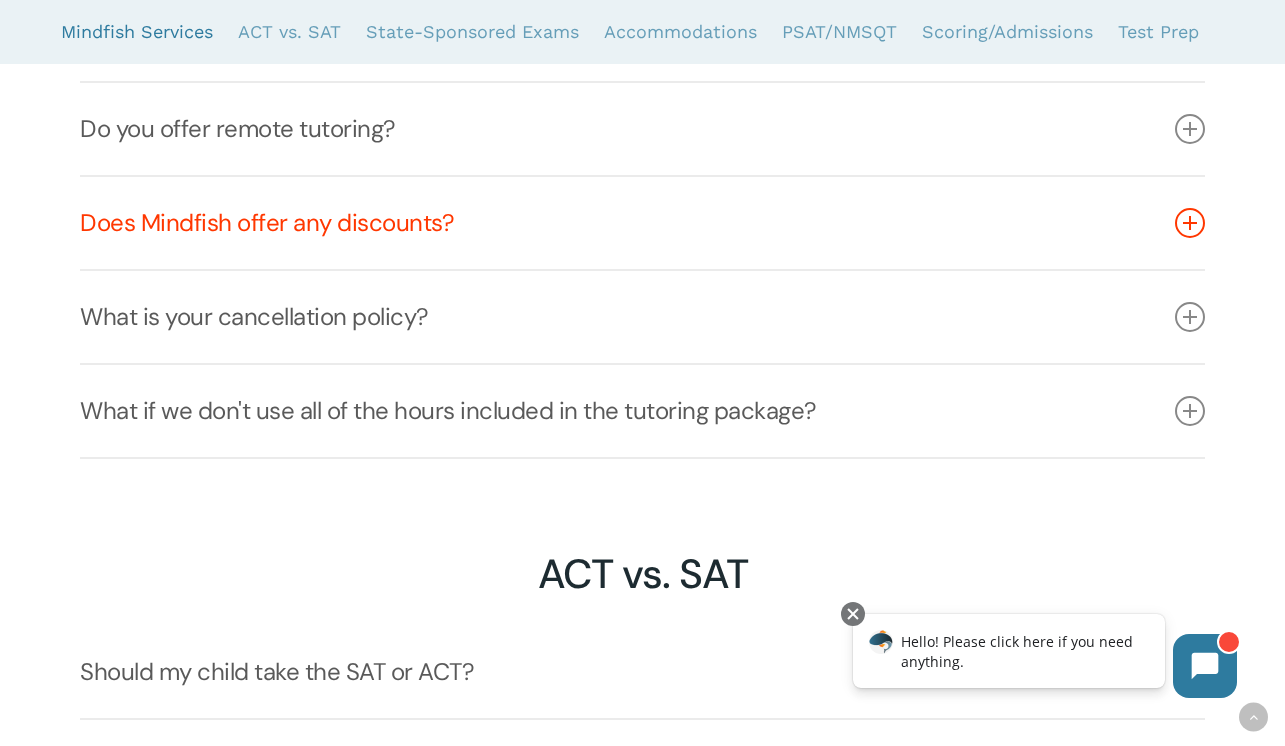 scroll, scrollTop: 1790, scrollLeft: 0, axis: vertical 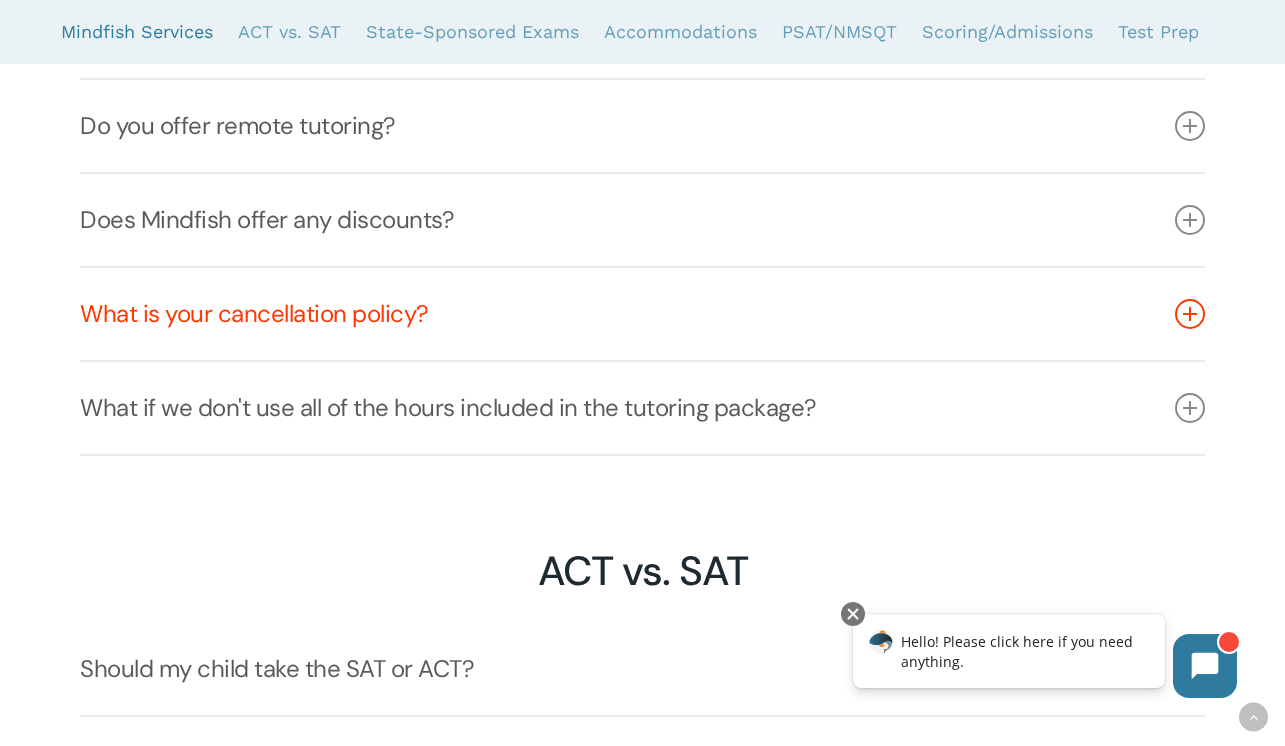 click at bounding box center (1190, 314) 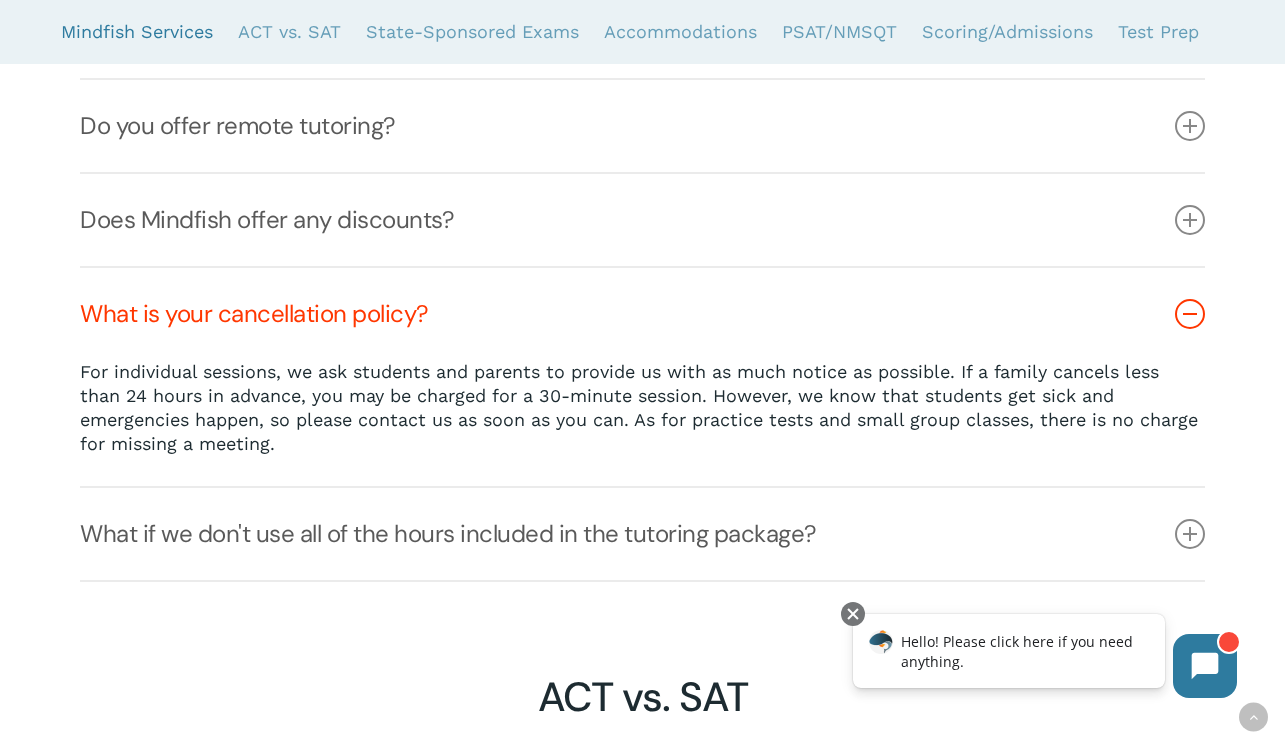click at bounding box center [1190, 314] 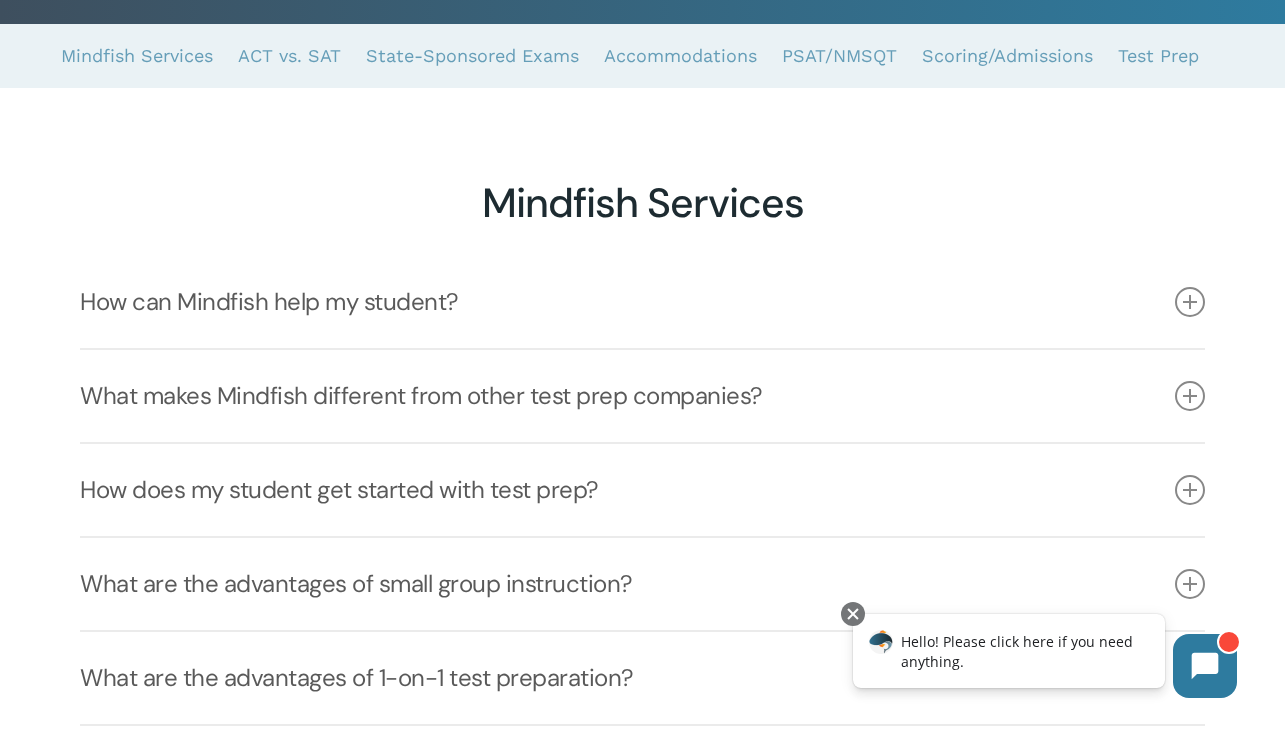 scroll, scrollTop: 0, scrollLeft: 0, axis: both 